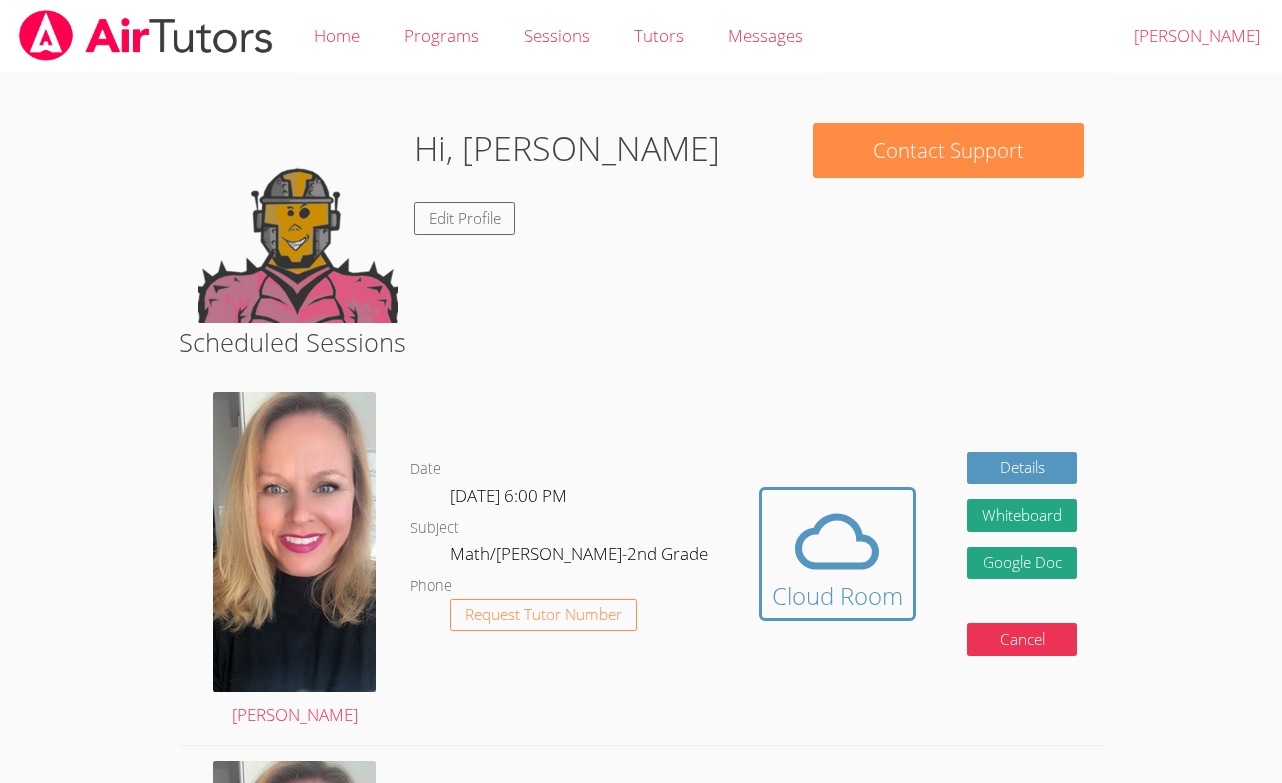 scroll, scrollTop: 0, scrollLeft: 0, axis: both 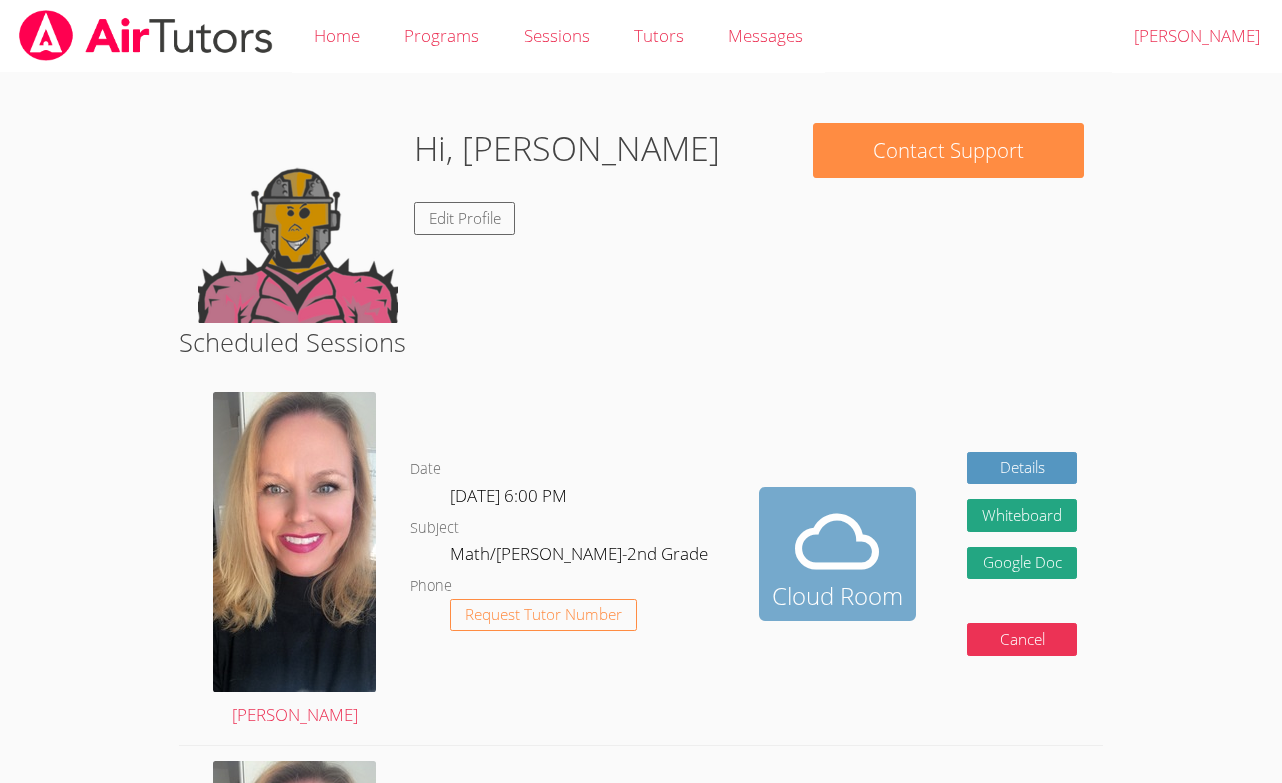 click at bounding box center (837, 542) 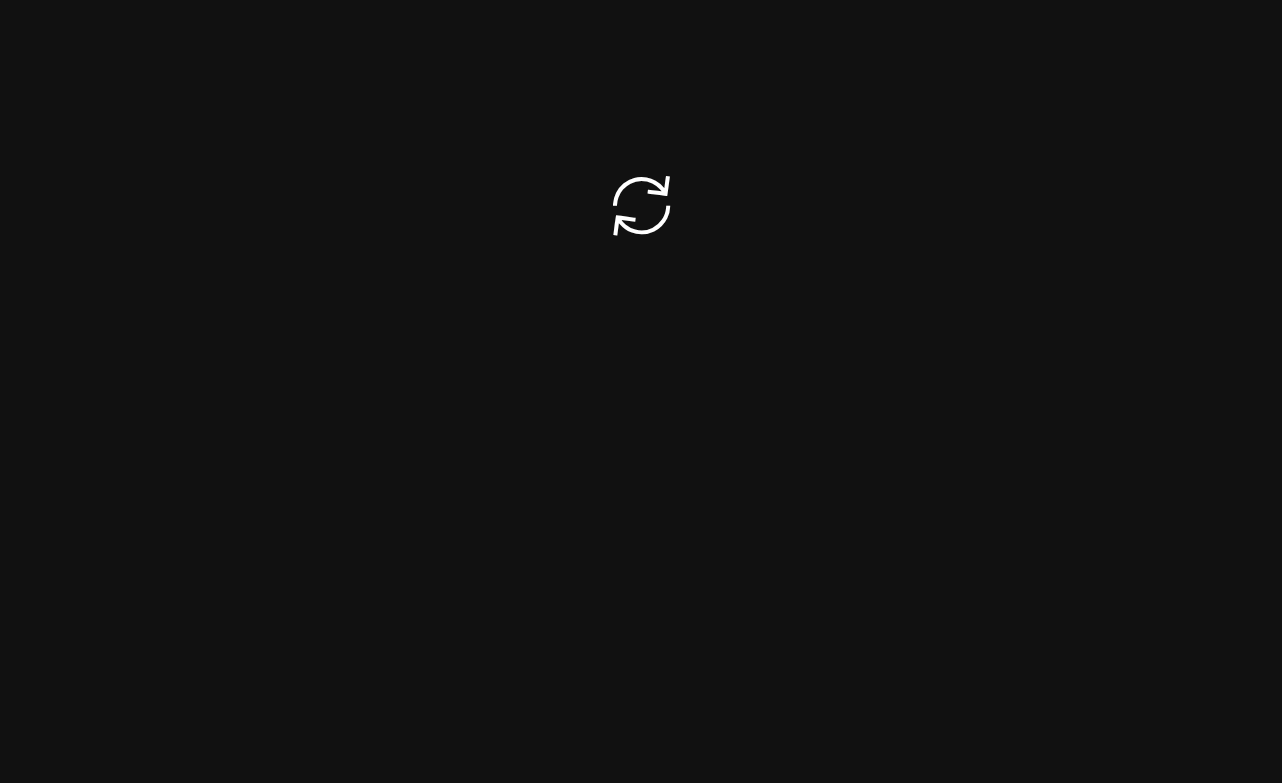 scroll, scrollTop: 0, scrollLeft: 0, axis: both 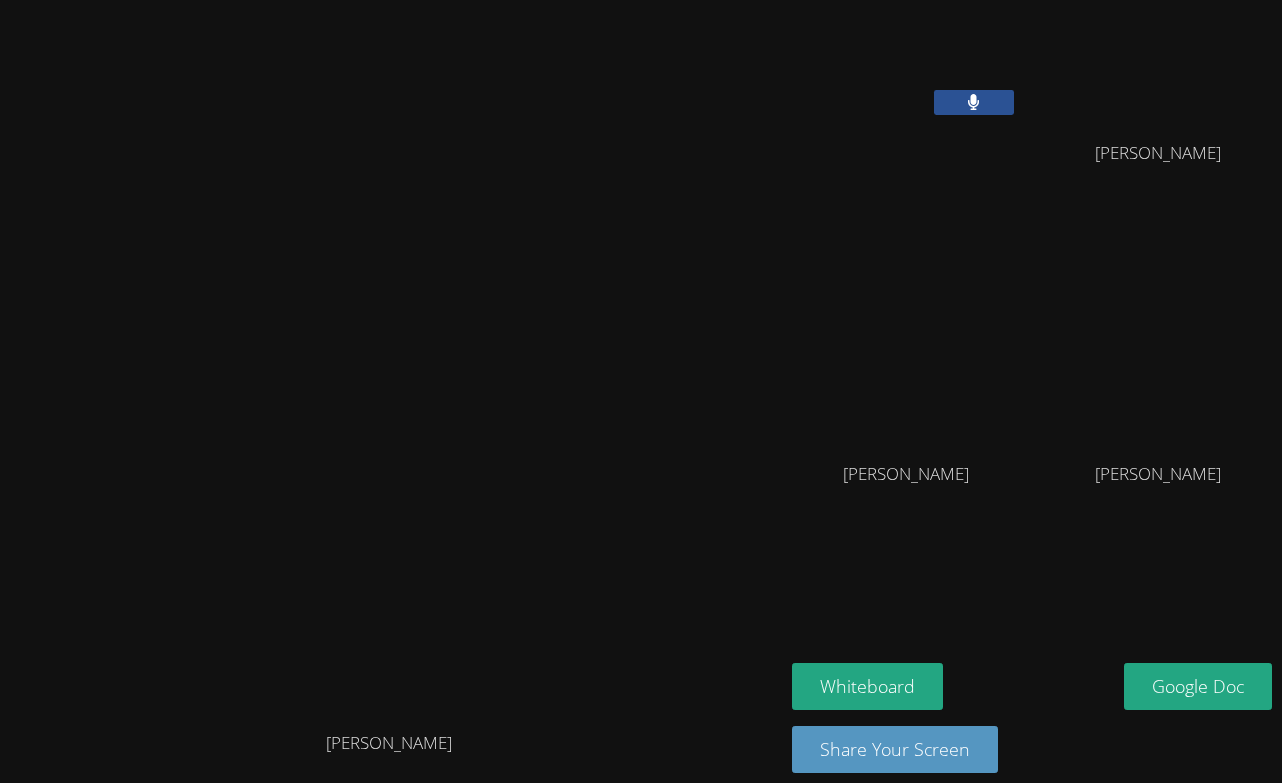 click on "Camela Garcia Ari Patelesio Joshua Ho" at bounding box center [1032, 331] 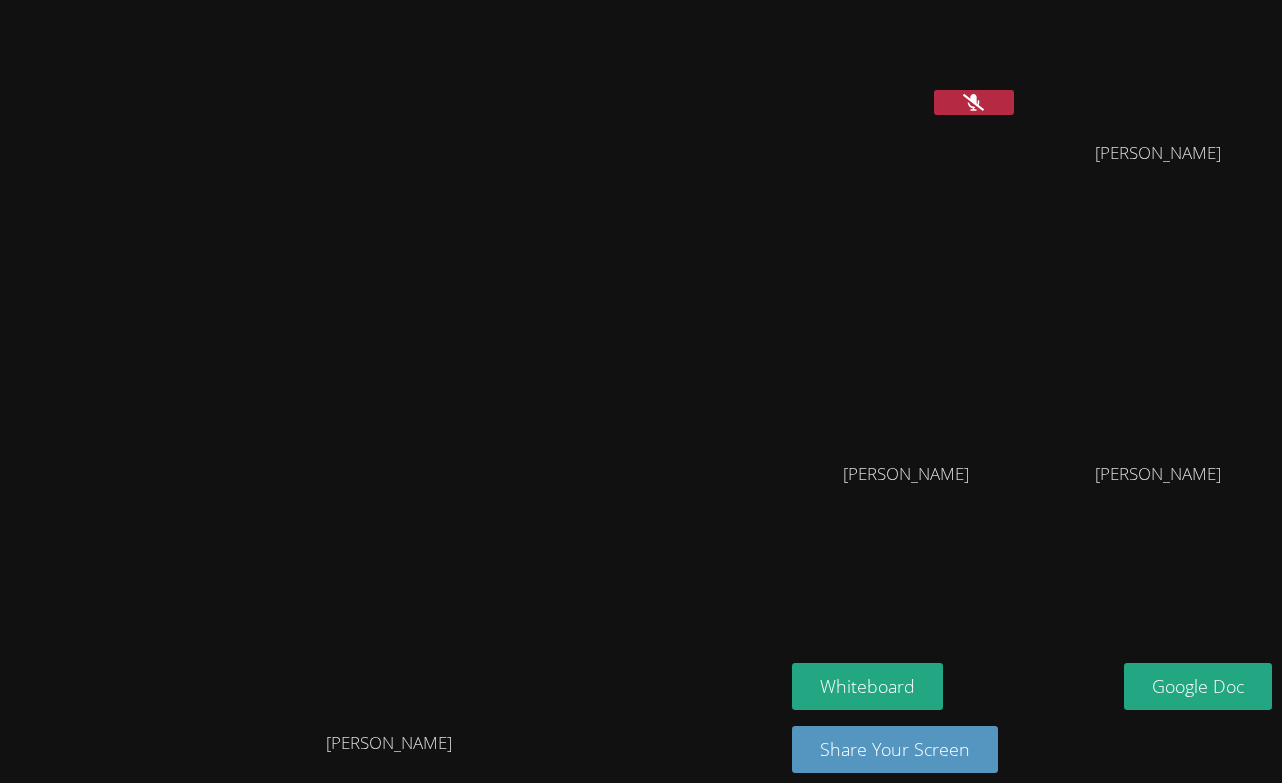 click at bounding box center (974, 102) 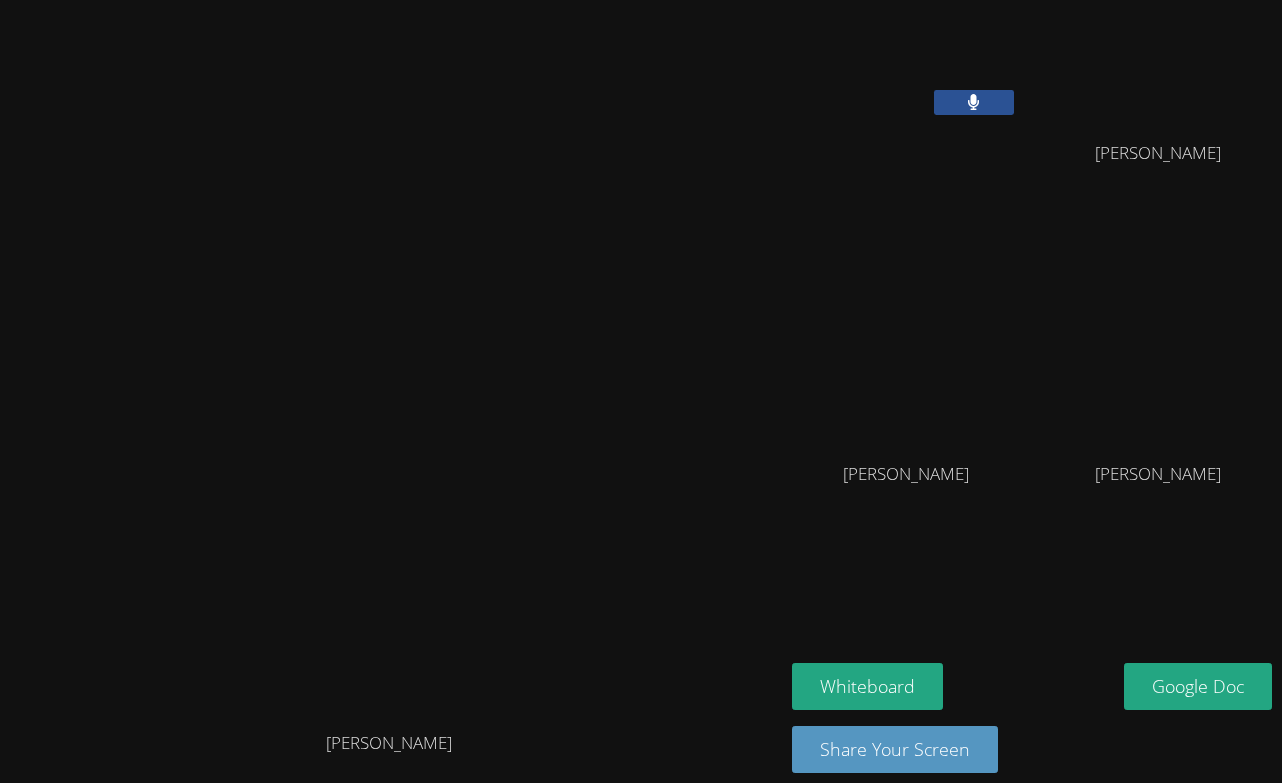click on "Camela Garcia Ari Patelesio Joshua Ho" at bounding box center (1032, 331) 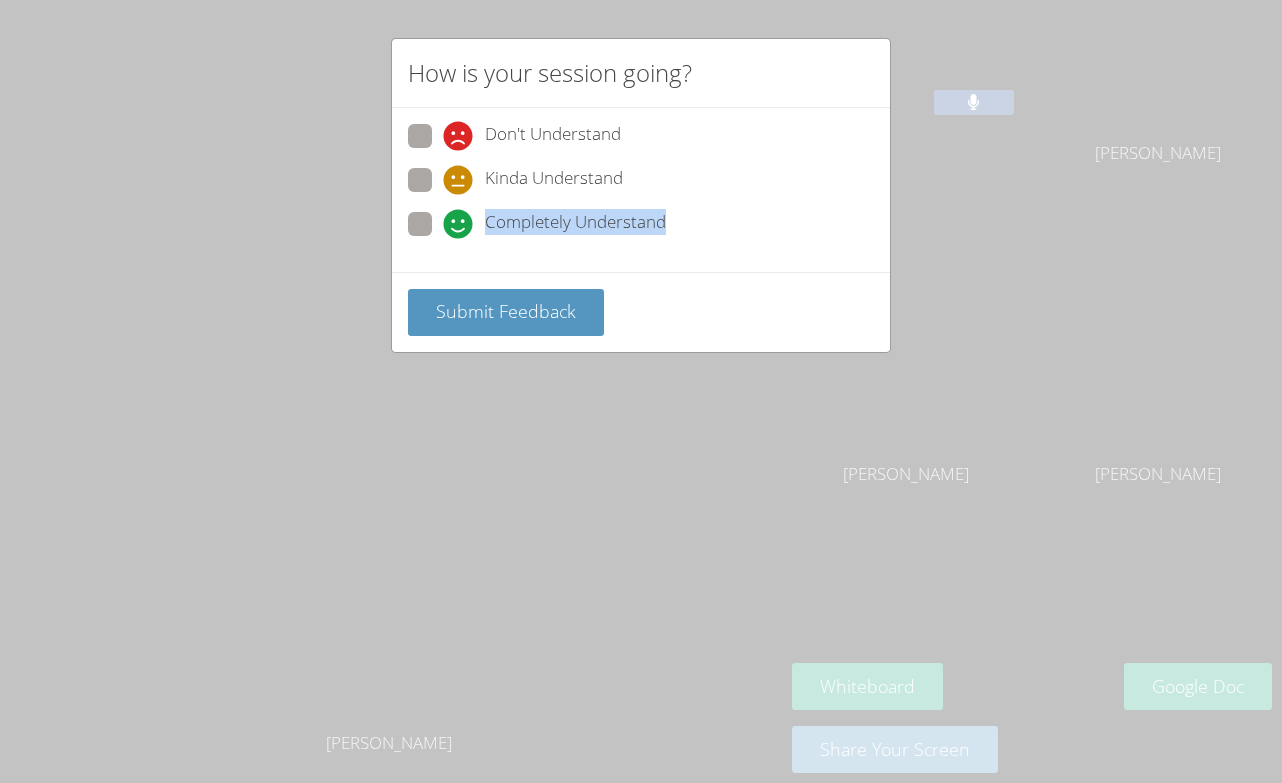 drag, startPoint x: 652, startPoint y: 245, endPoint x: 478, endPoint y: 200, distance: 179.7248 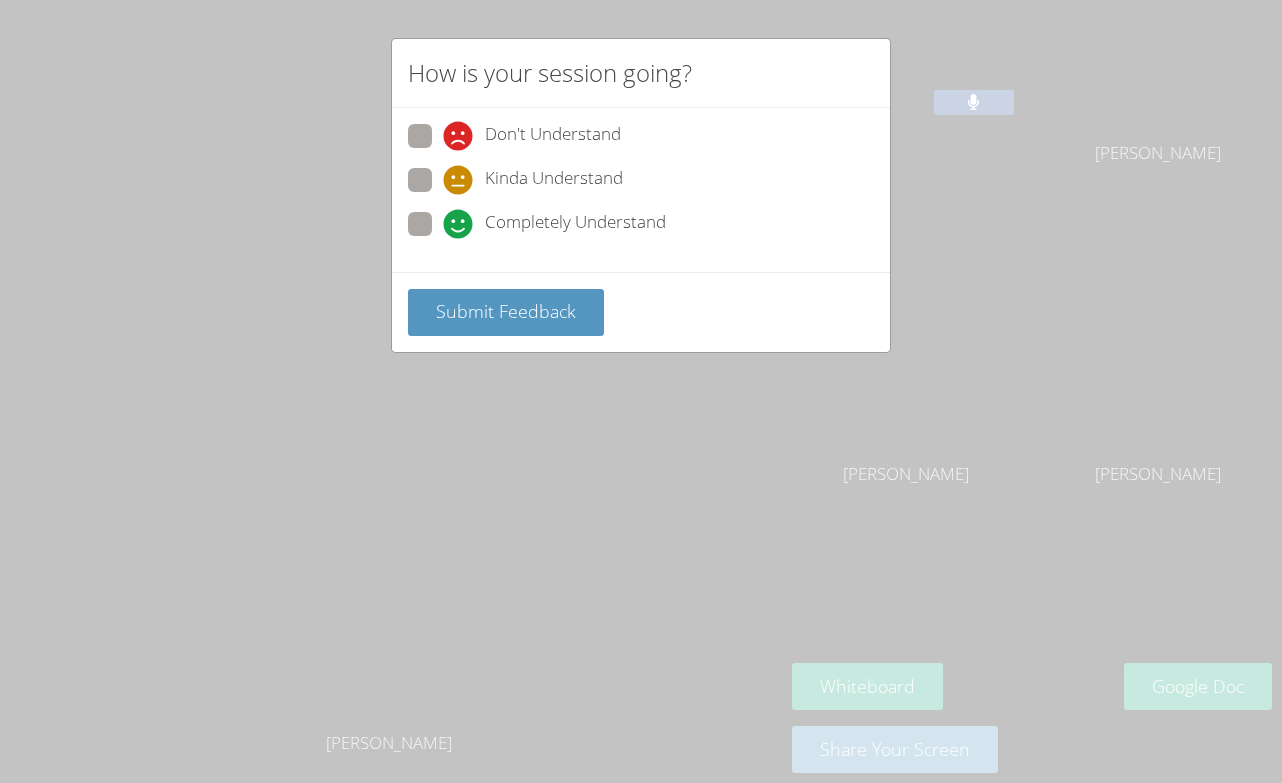 click at bounding box center (443, 239) 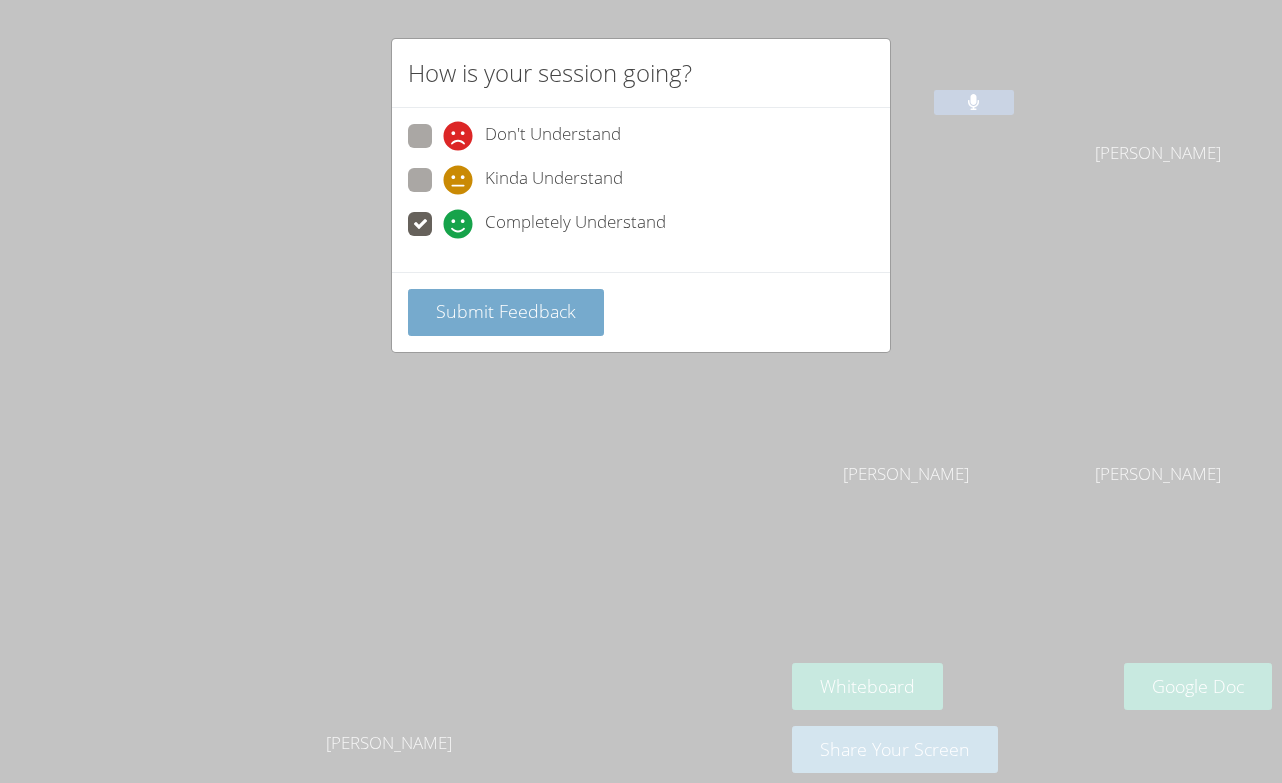 click on "Submit Feedback" at bounding box center (506, 311) 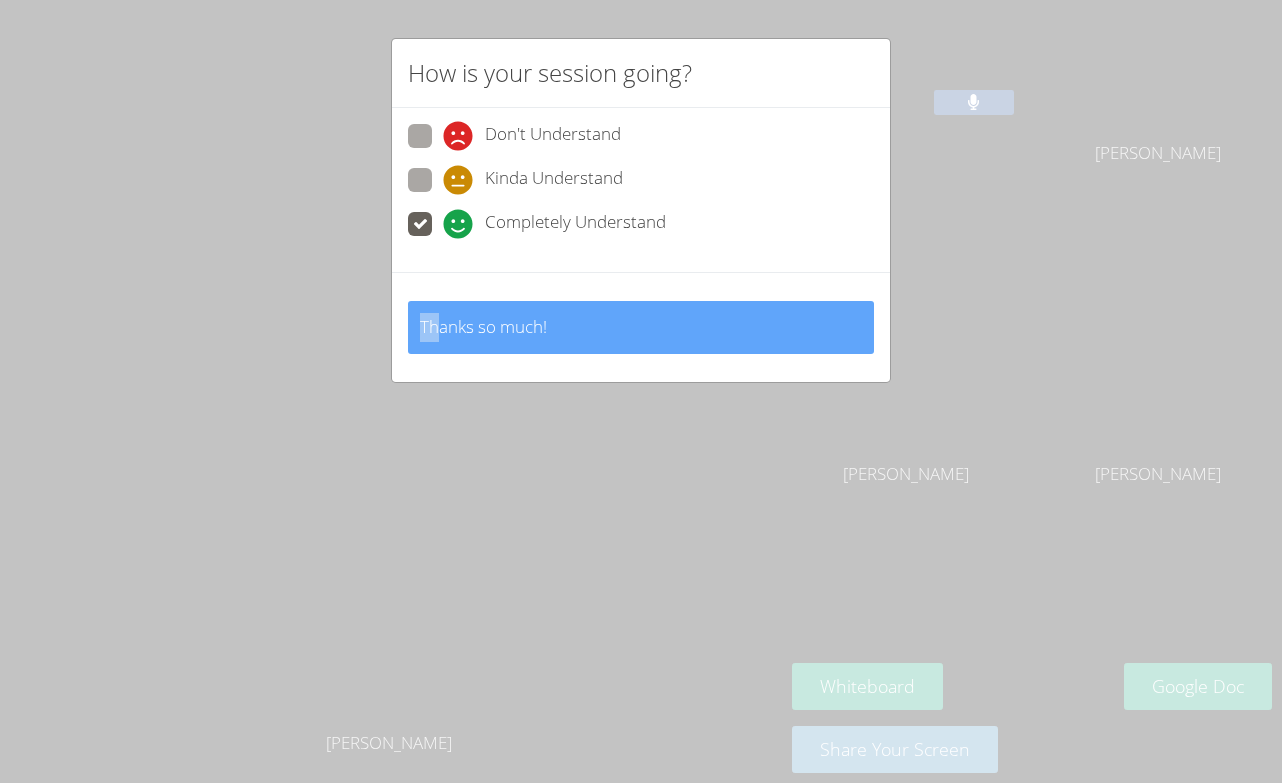 drag, startPoint x: 439, startPoint y: 311, endPoint x: 451, endPoint y: 338, distance: 29.546574 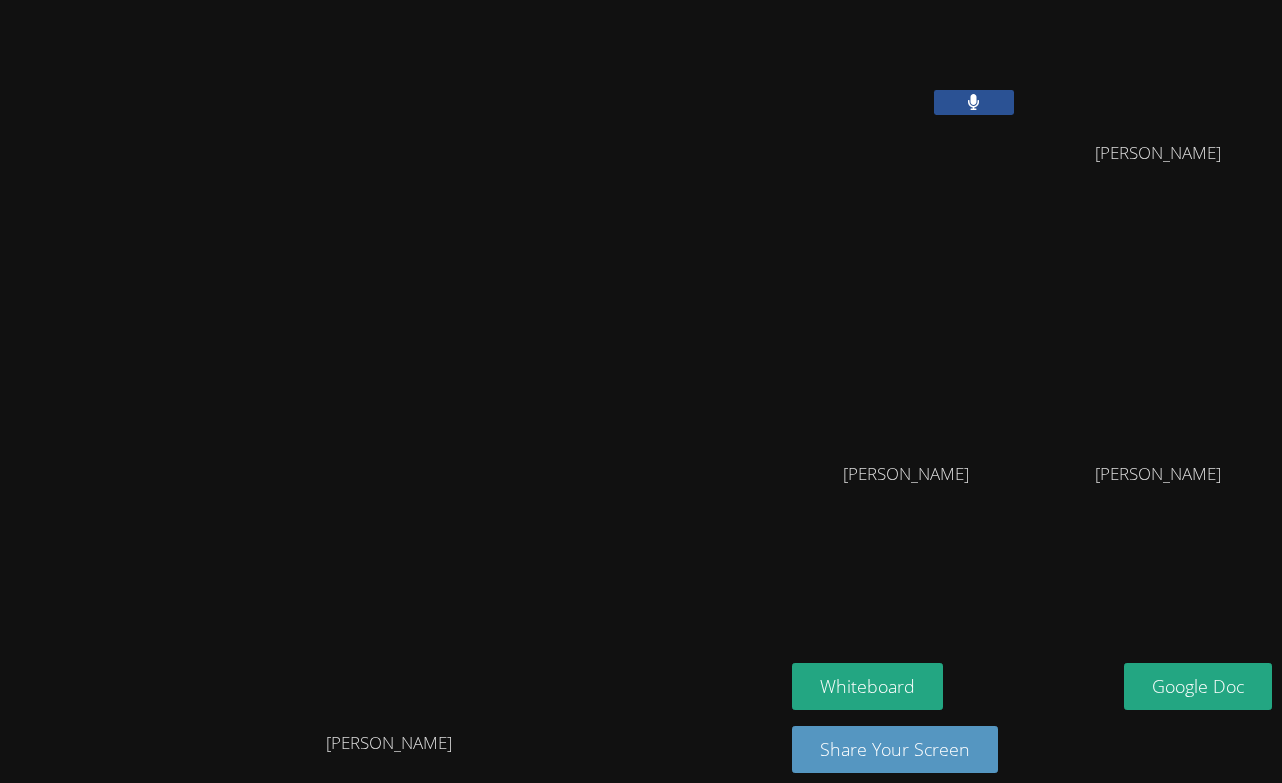 drag, startPoint x: 393, startPoint y: 330, endPoint x: 716, endPoint y: 659, distance: 461.05313 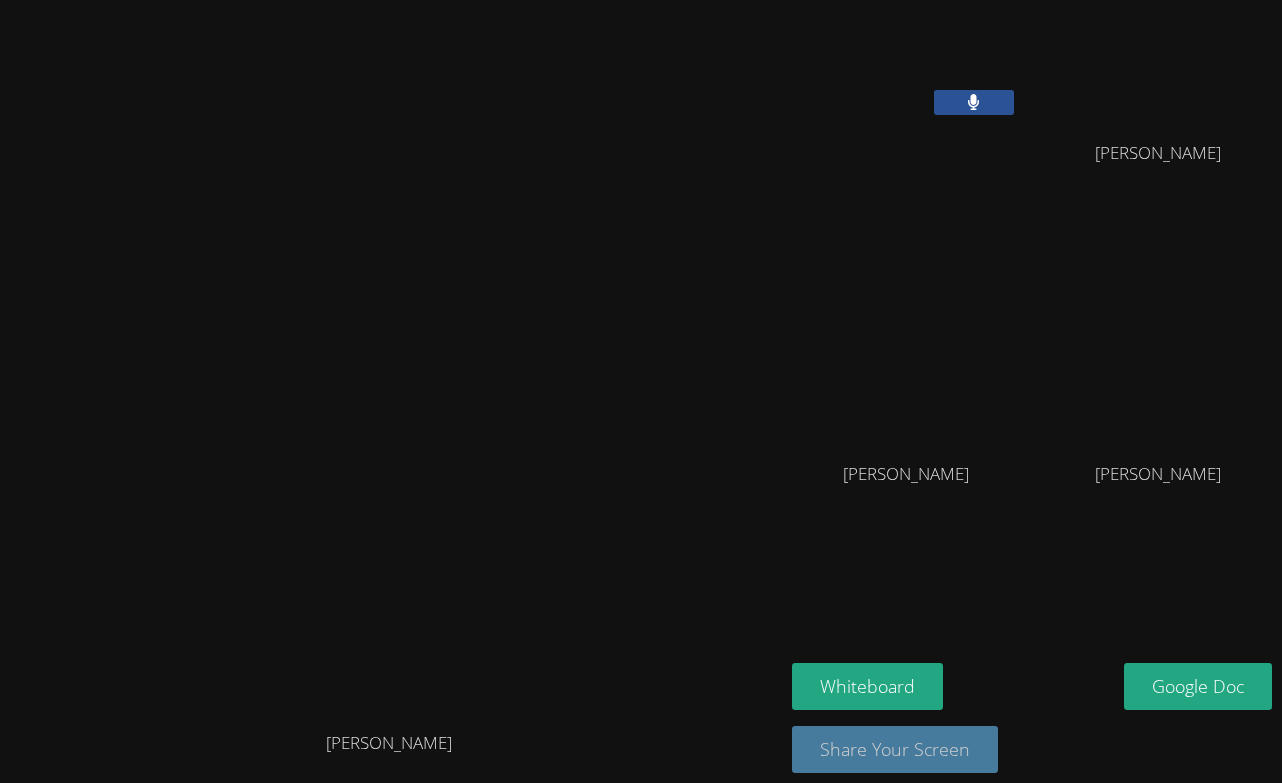 drag, startPoint x: 927, startPoint y: 728, endPoint x: 822, endPoint y: 743, distance: 106.06602 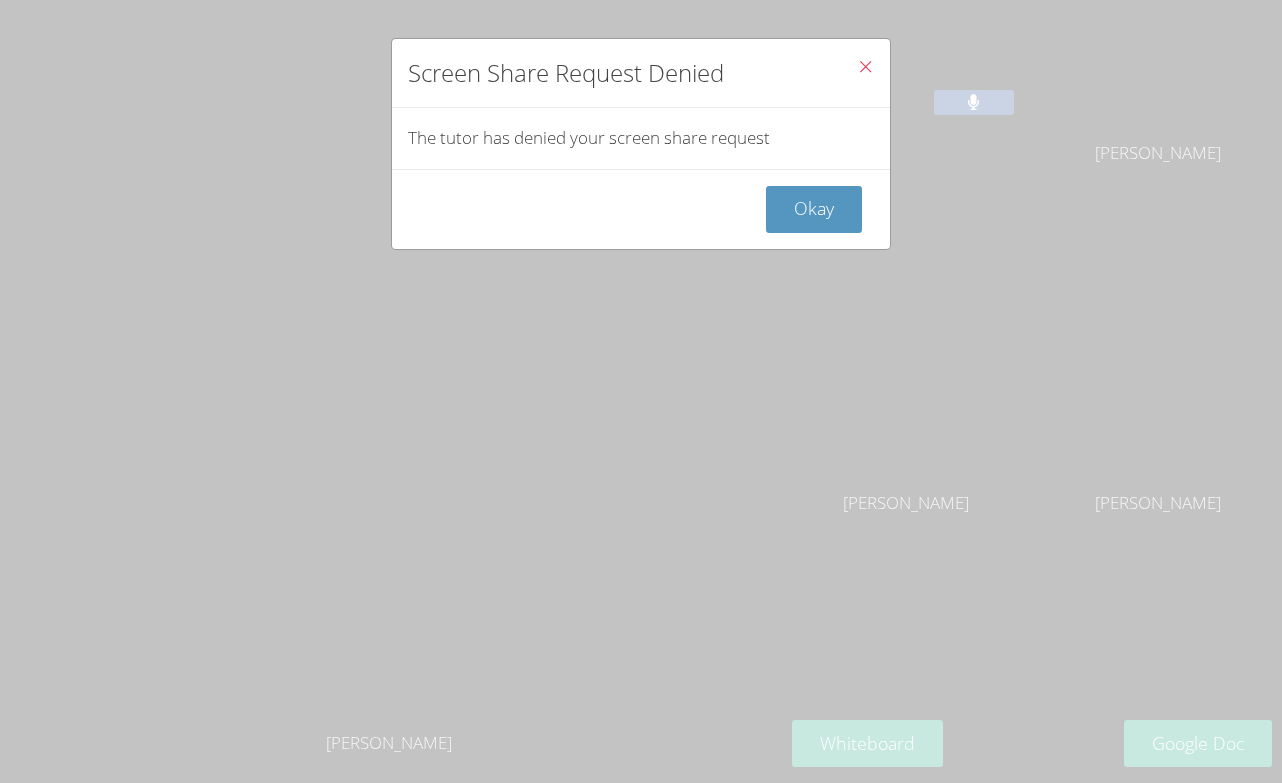 drag, startPoint x: 544, startPoint y: 137, endPoint x: 866, endPoint y: 64, distance: 330.17117 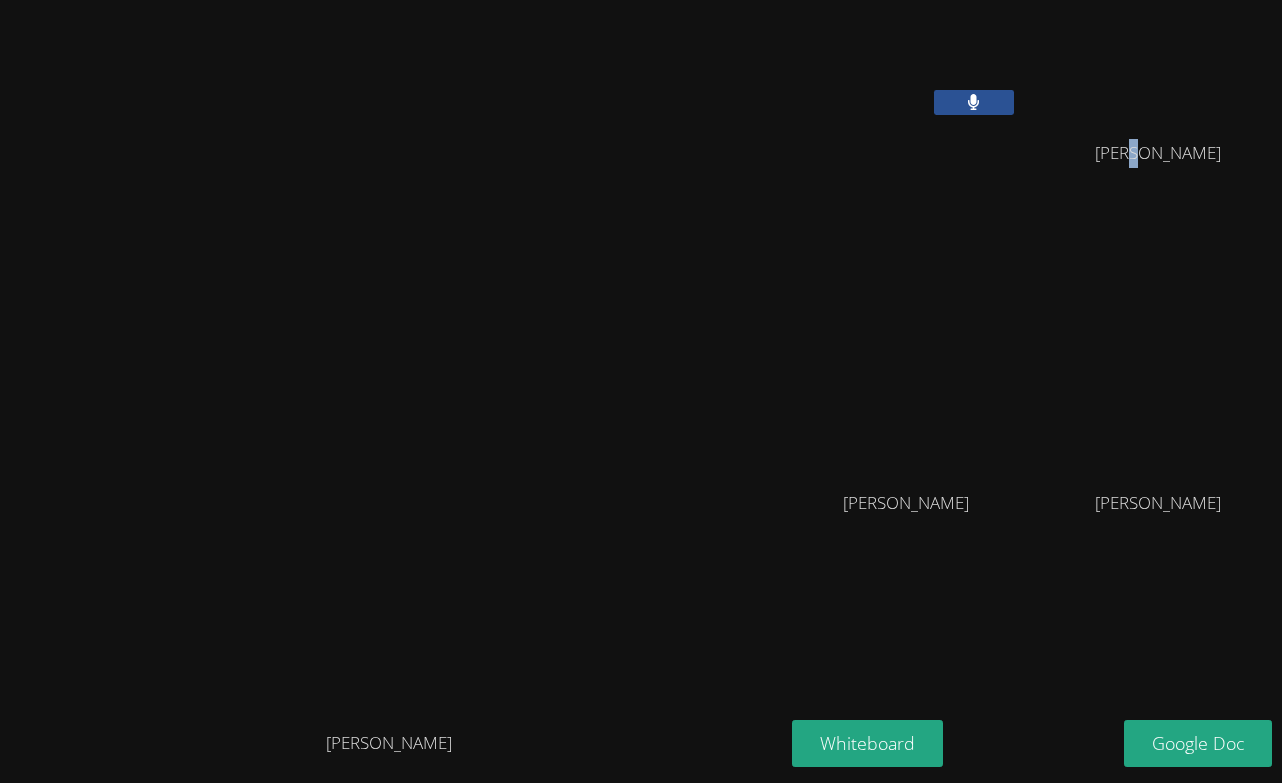 click on "Camela Garcia" at bounding box center (1158, 153) 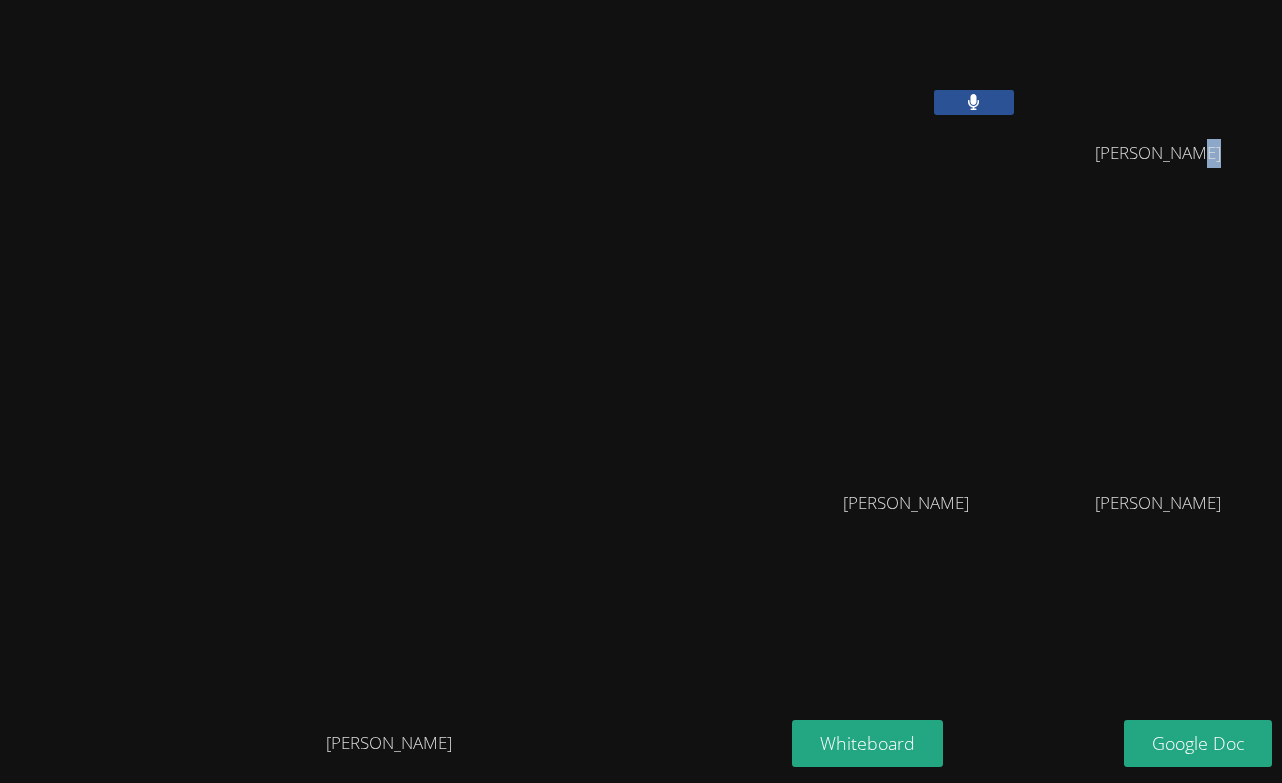 drag, startPoint x: 1210, startPoint y: 166, endPoint x: 1189, endPoint y: 157, distance: 22.847319 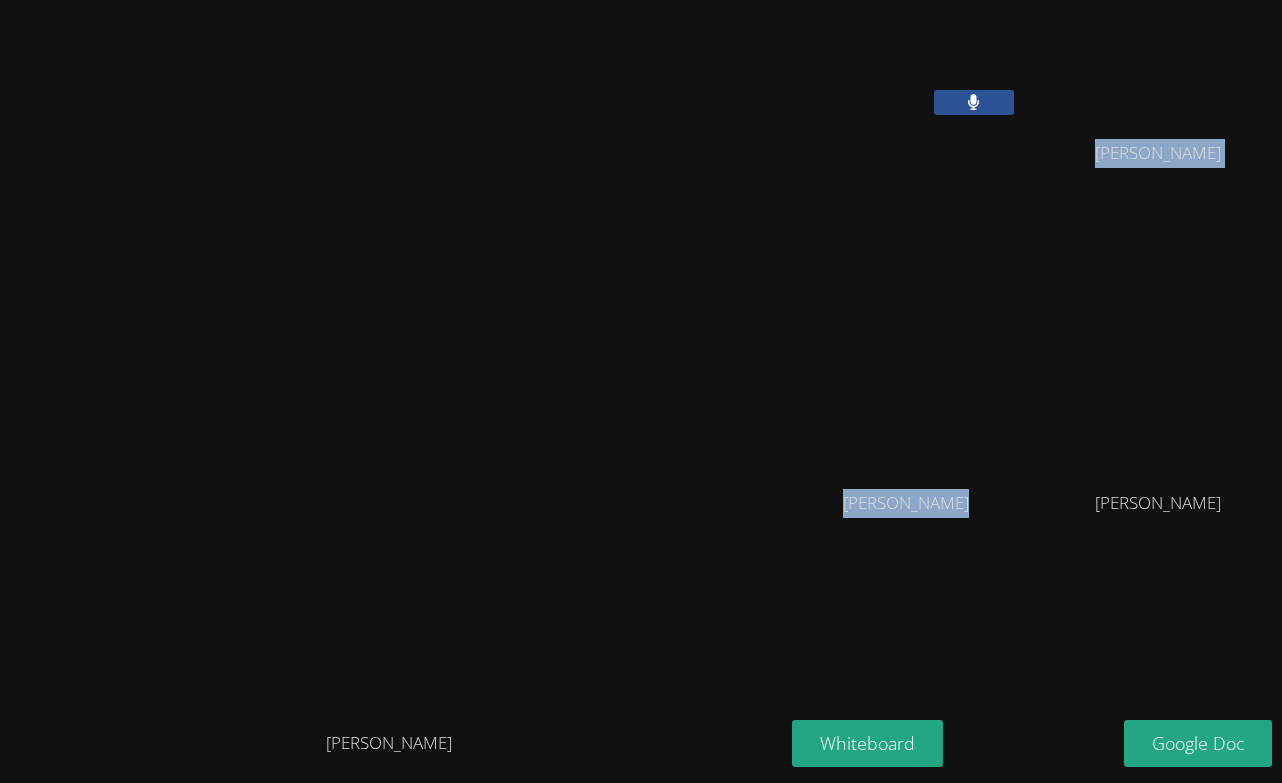 drag, startPoint x: 918, startPoint y: 670, endPoint x: 606, endPoint y: 615, distance: 316.81067 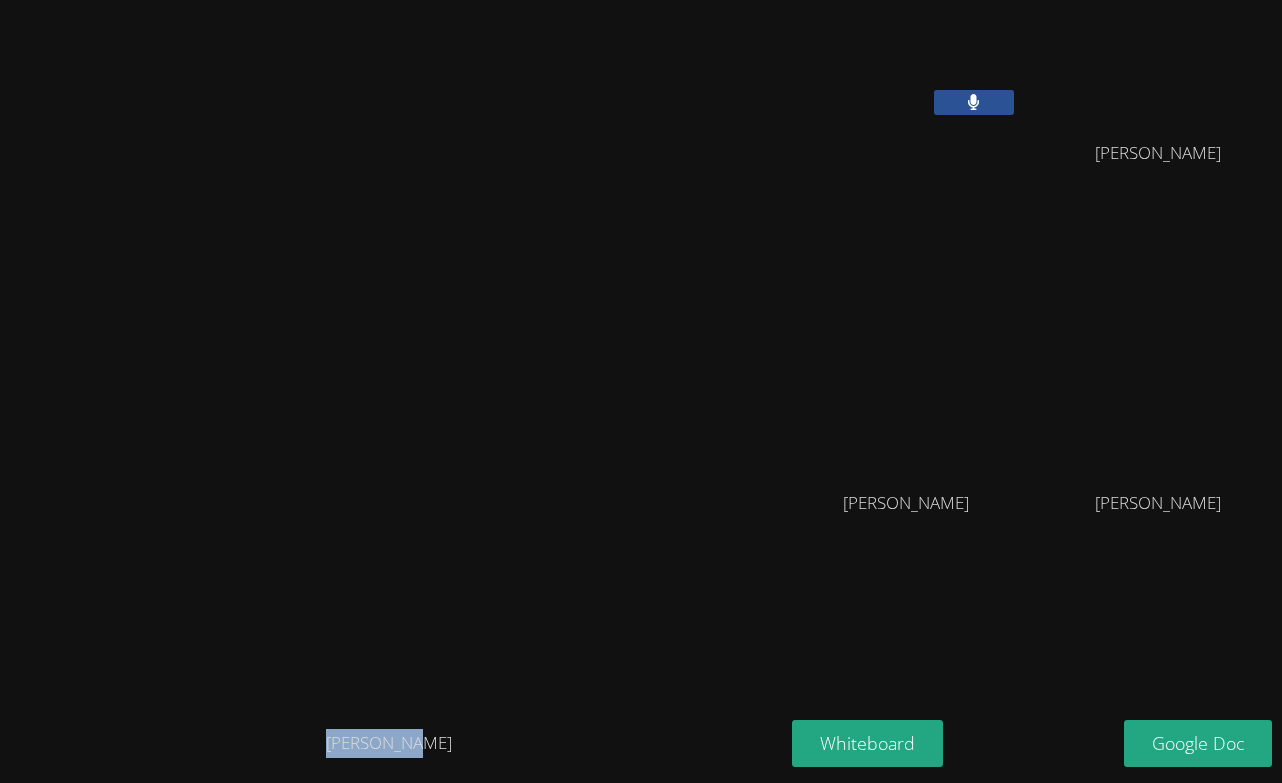 drag, startPoint x: 475, startPoint y: 762, endPoint x: 1391, endPoint y: -1, distance: 1192.1514 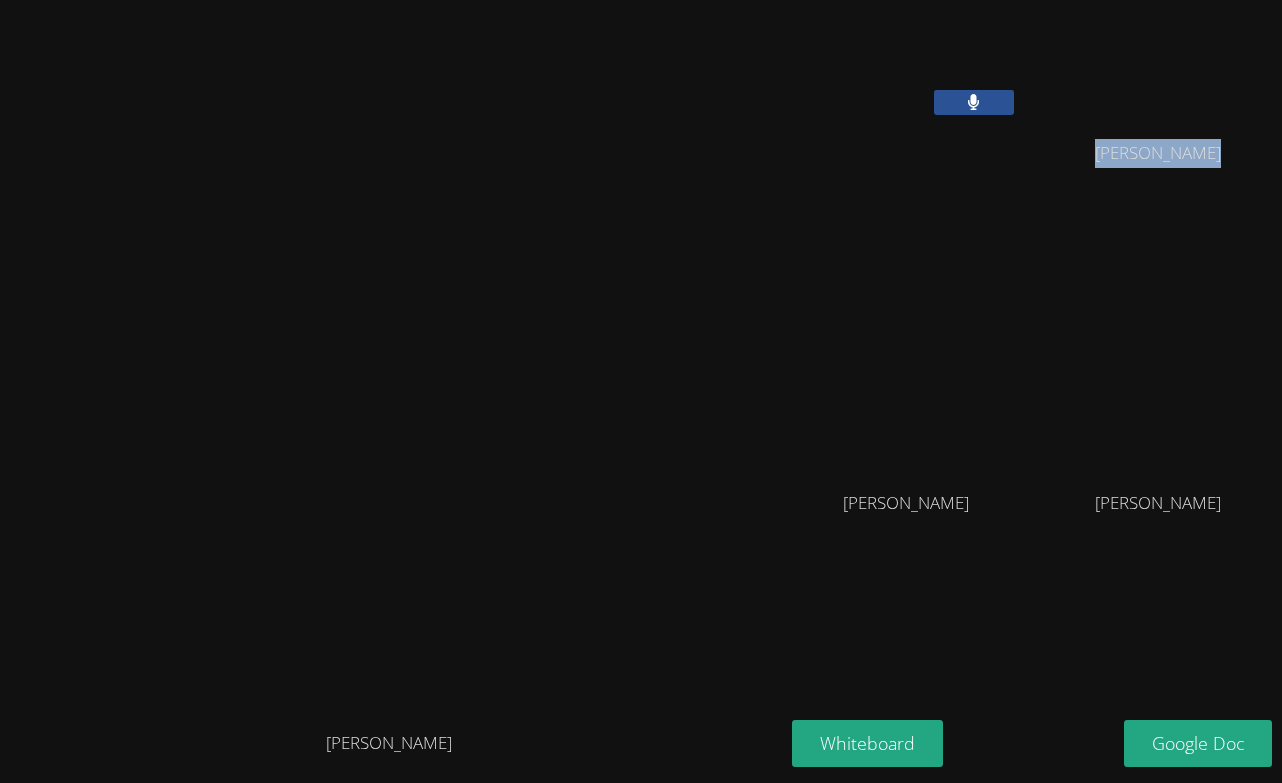 drag, startPoint x: 1106, startPoint y: 165, endPoint x: 1089, endPoint y: 131, distance: 38.013157 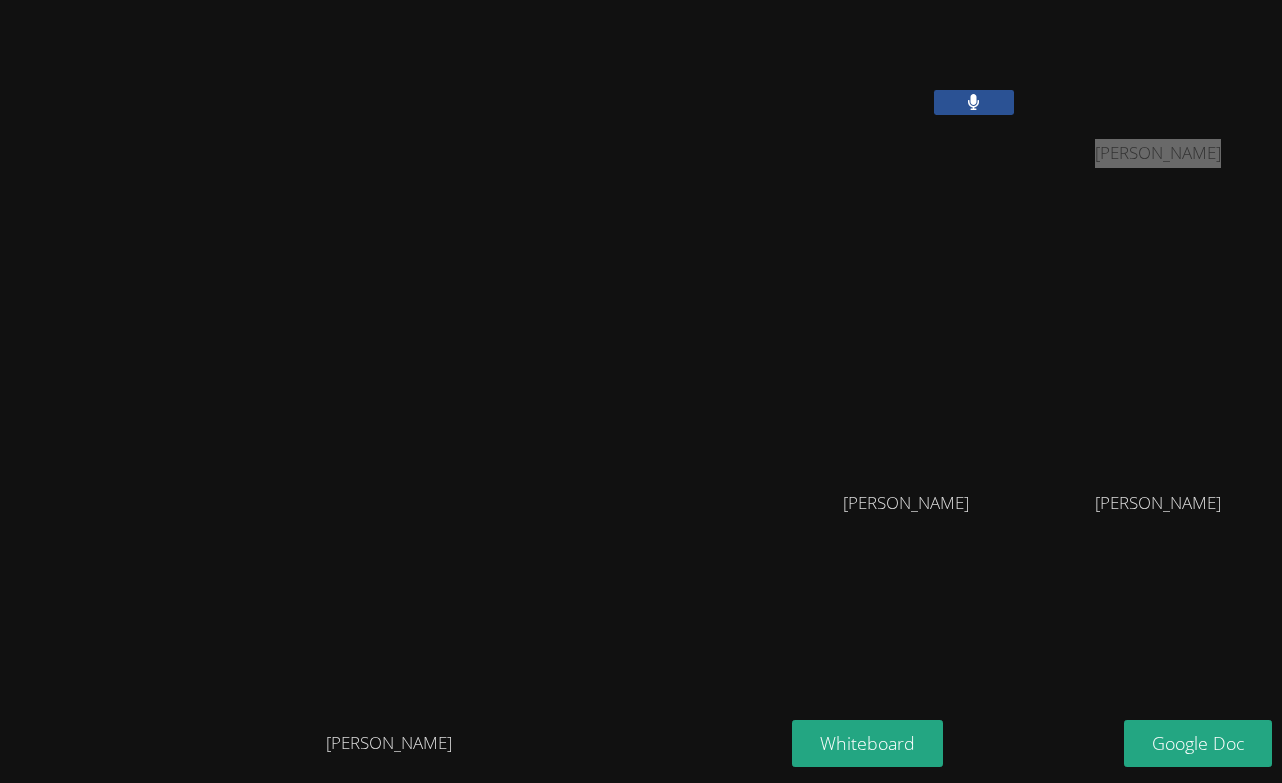 drag, startPoint x: 710, startPoint y: 637, endPoint x: 224, endPoint y: 435, distance: 526.3079 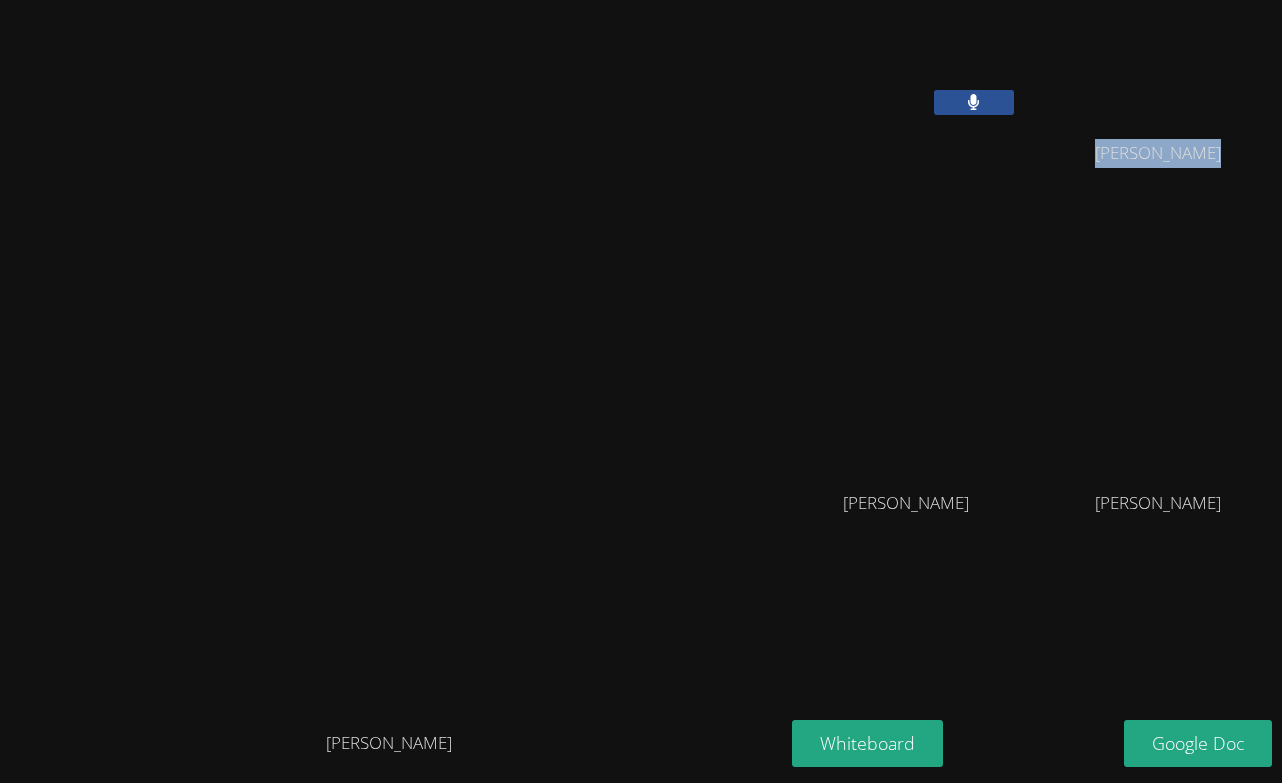 drag, startPoint x: 764, startPoint y: 201, endPoint x: 1208, endPoint y: 360, distance: 471.61105 